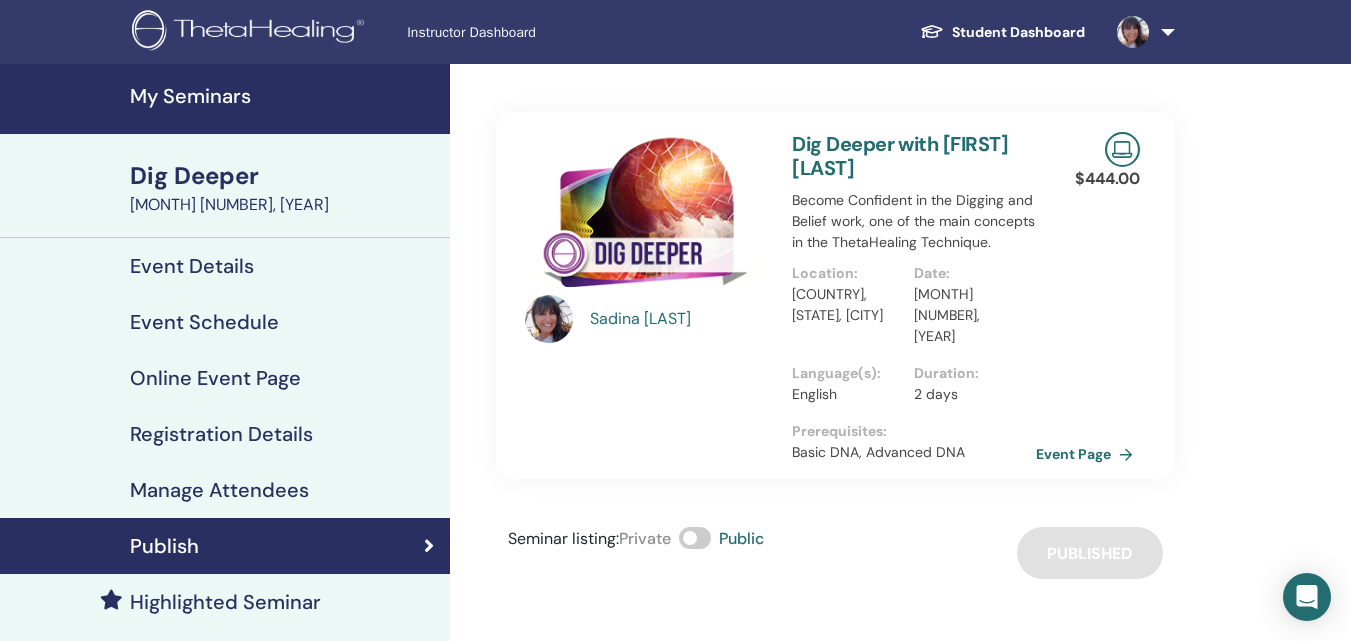 scroll, scrollTop: 0, scrollLeft: 0, axis: both 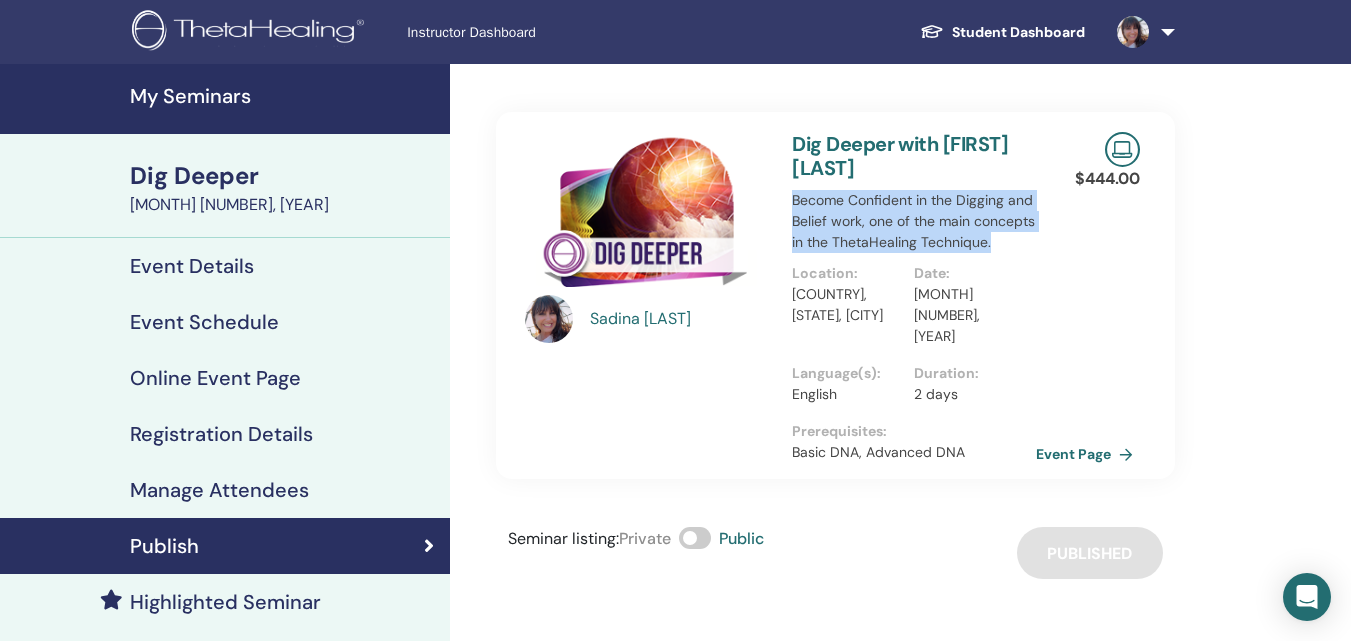 click on "My Seminars" at bounding box center (284, 96) 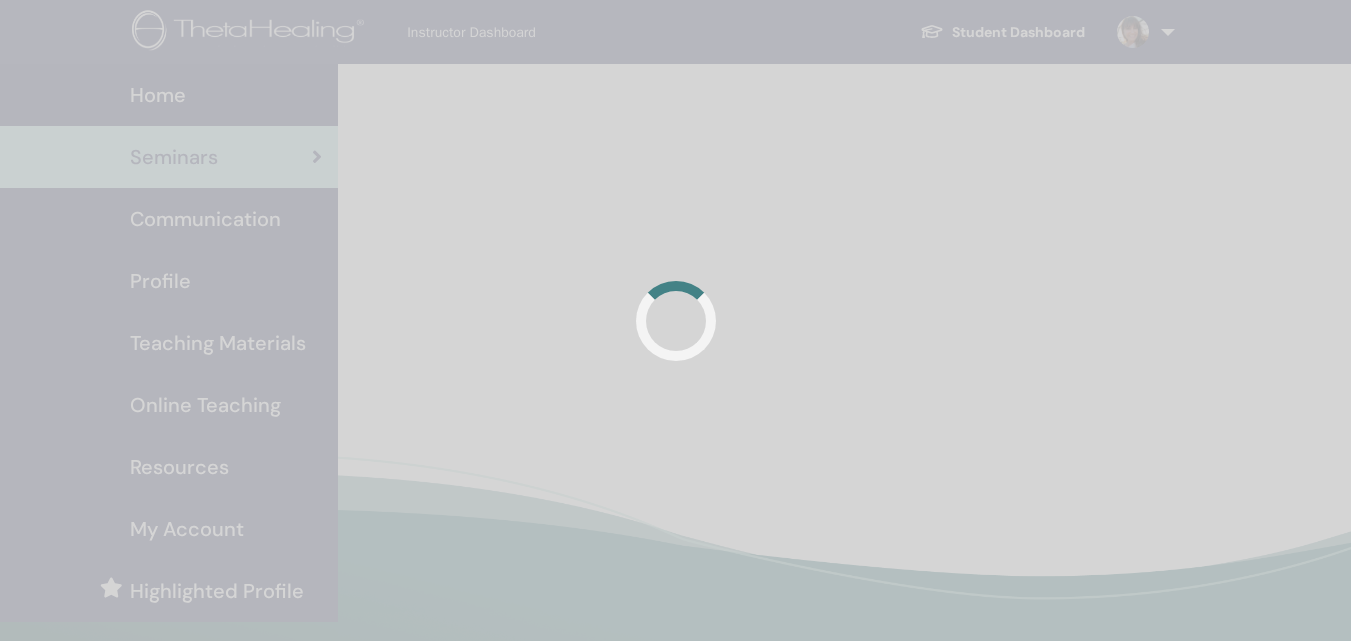 scroll, scrollTop: 0, scrollLeft: 0, axis: both 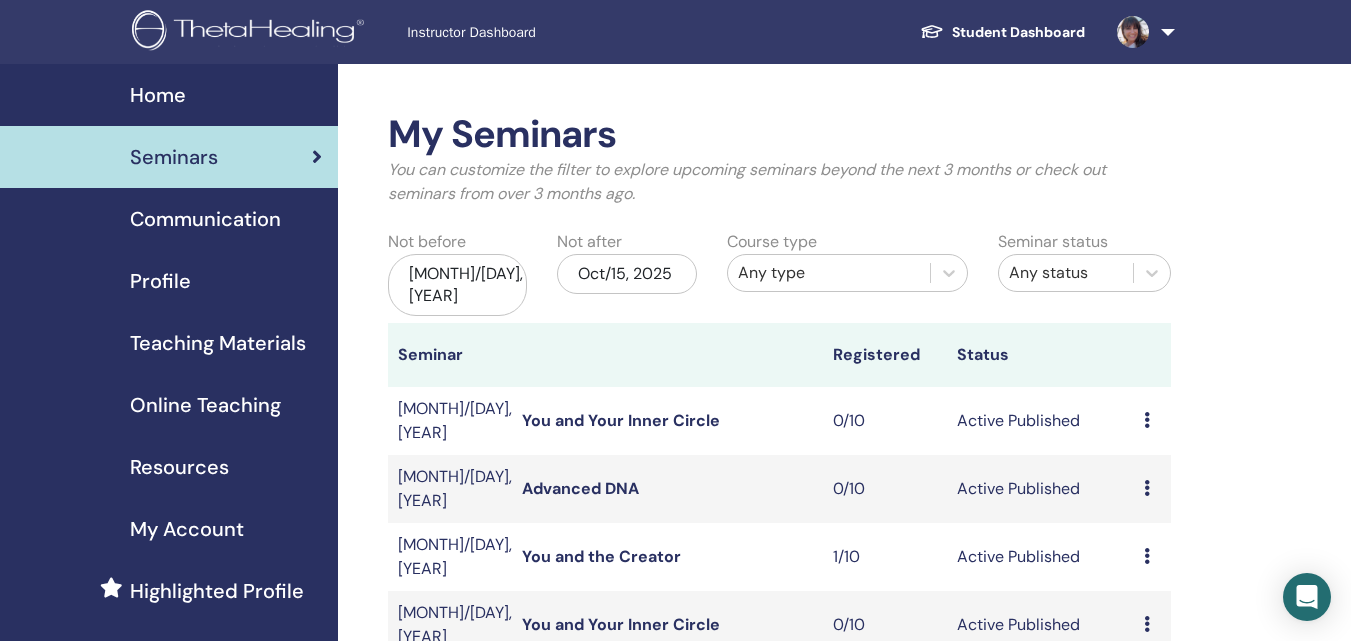 click at bounding box center (1133, 31) 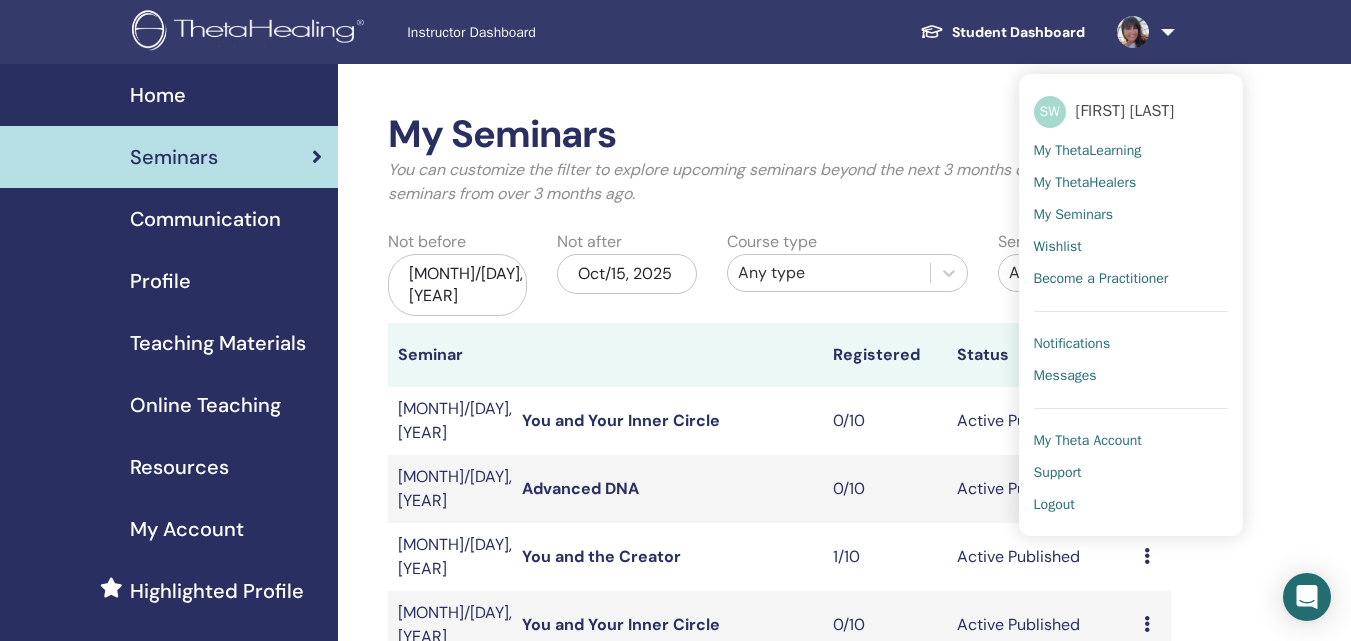 click on "You can customize the filter to explore upcoming seminars beyond the next 3 months or check out seminars from over 3 months ago." at bounding box center [779, 182] 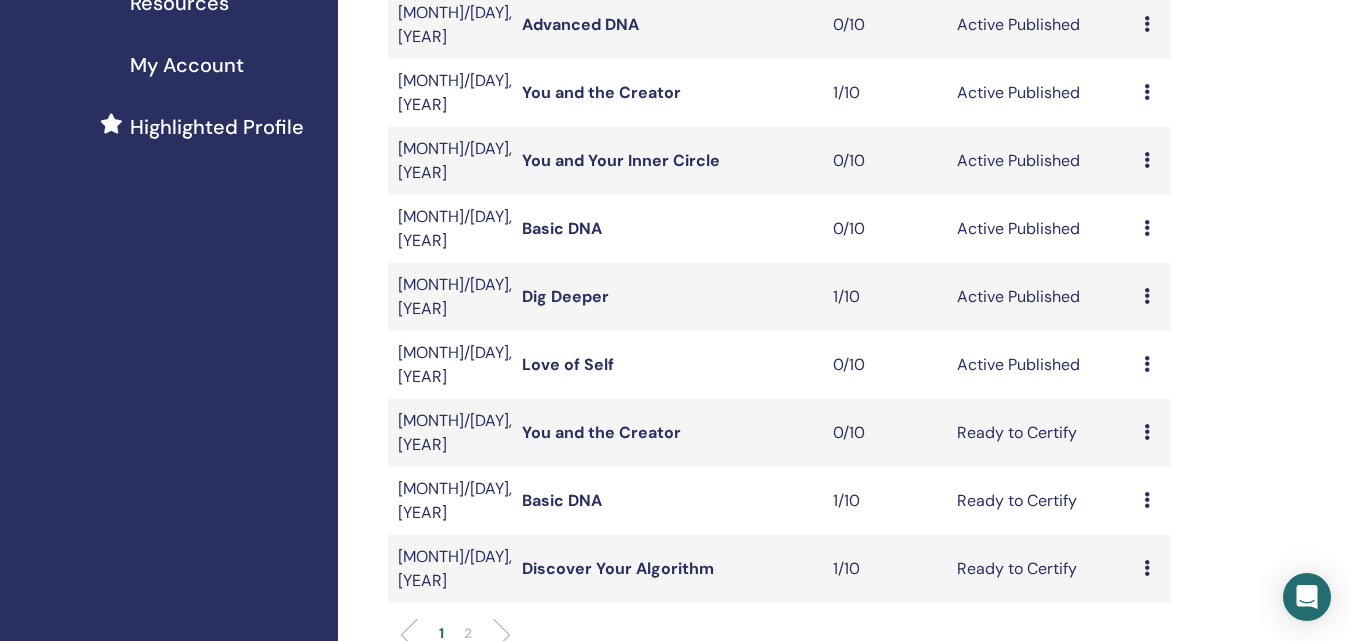 scroll, scrollTop: 500, scrollLeft: 0, axis: vertical 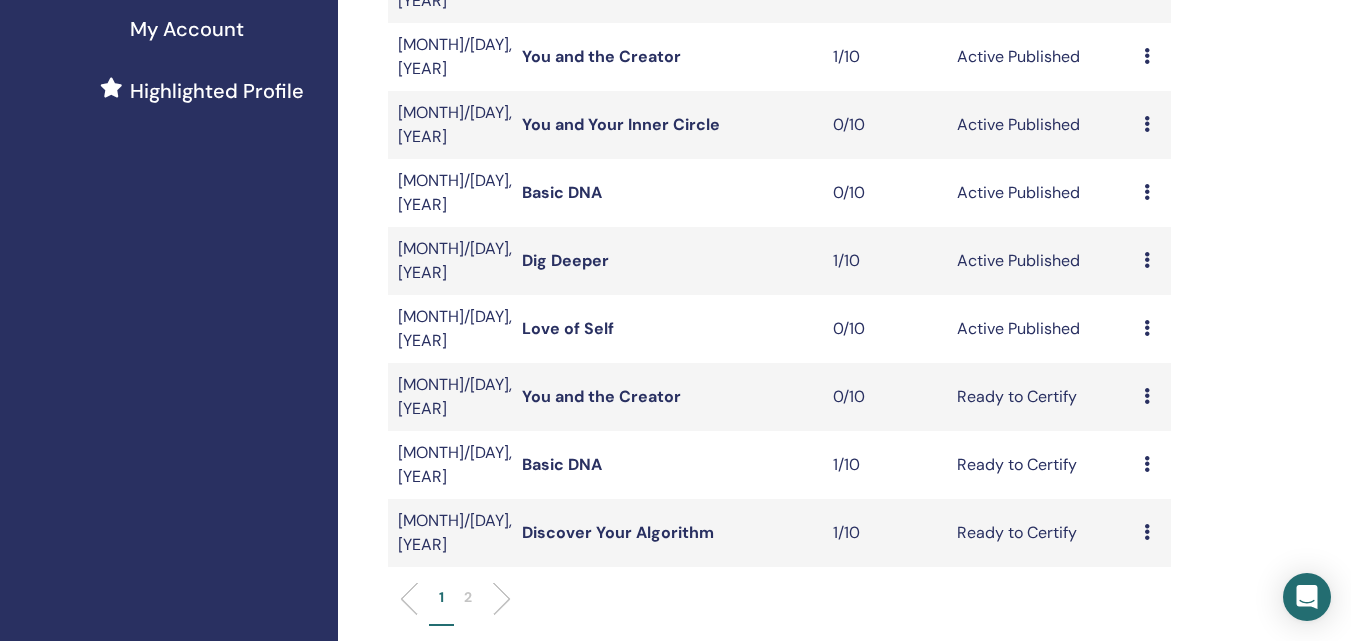 click at bounding box center [1147, 328] 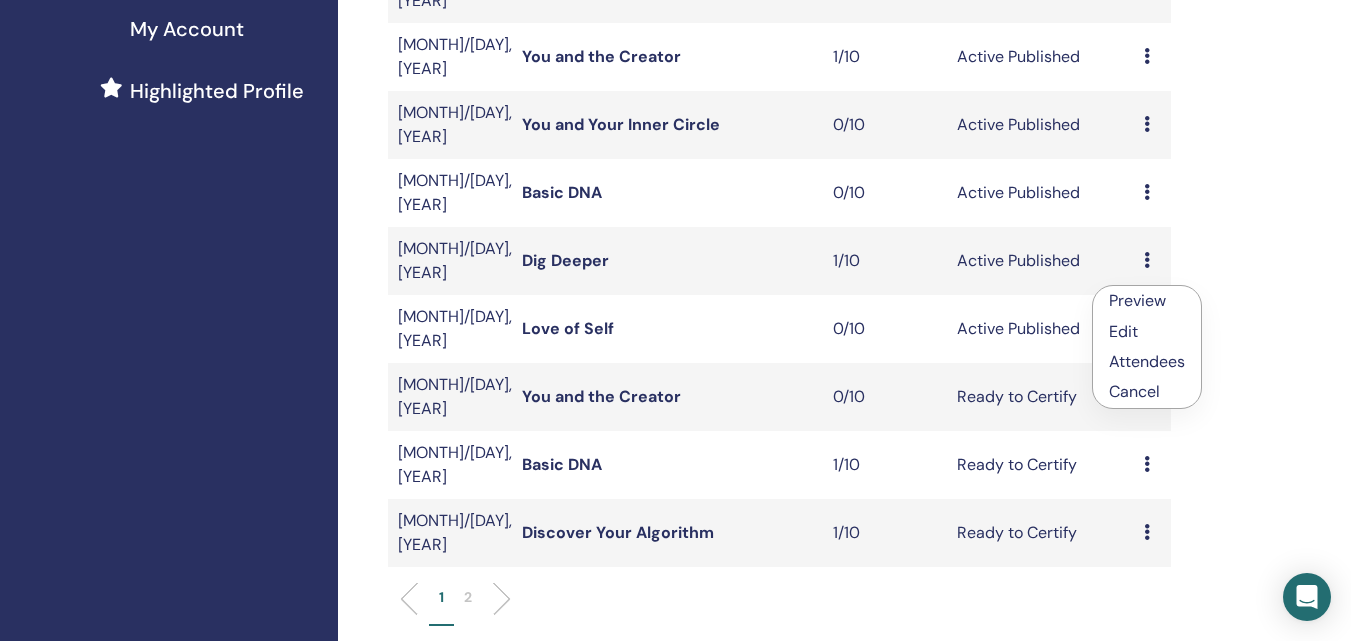 click on "Cancel" at bounding box center (1147, 392) 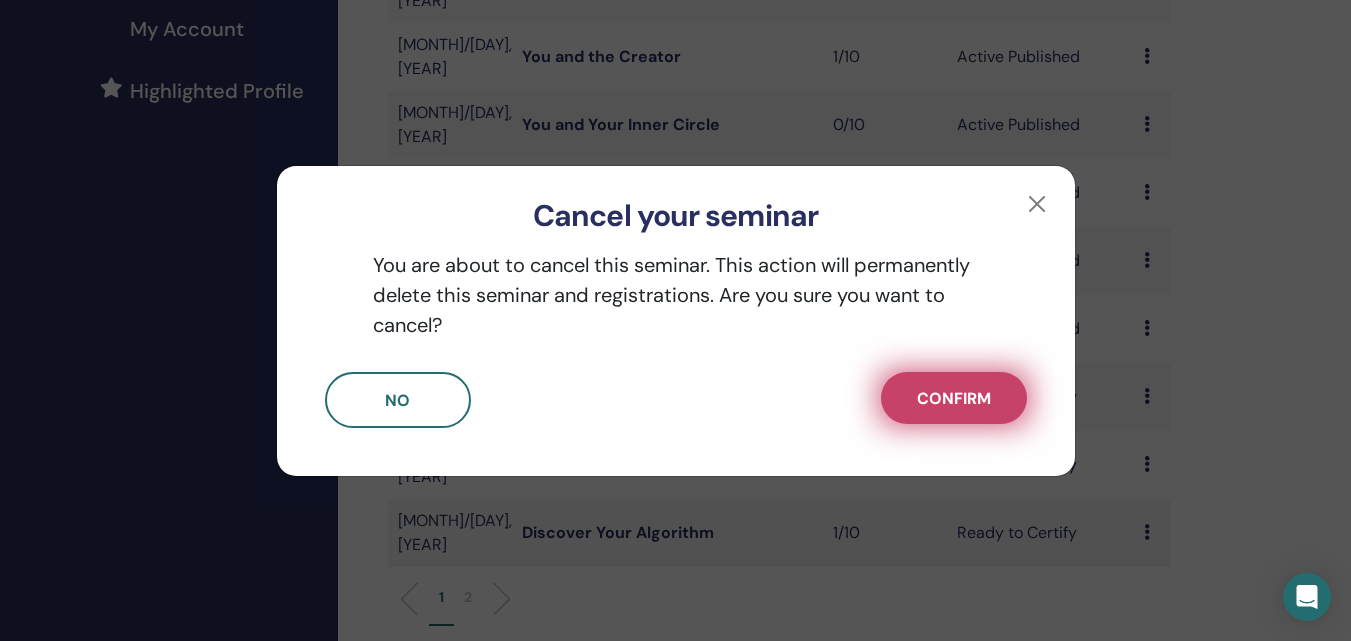 click on "Confirm" at bounding box center [954, 398] 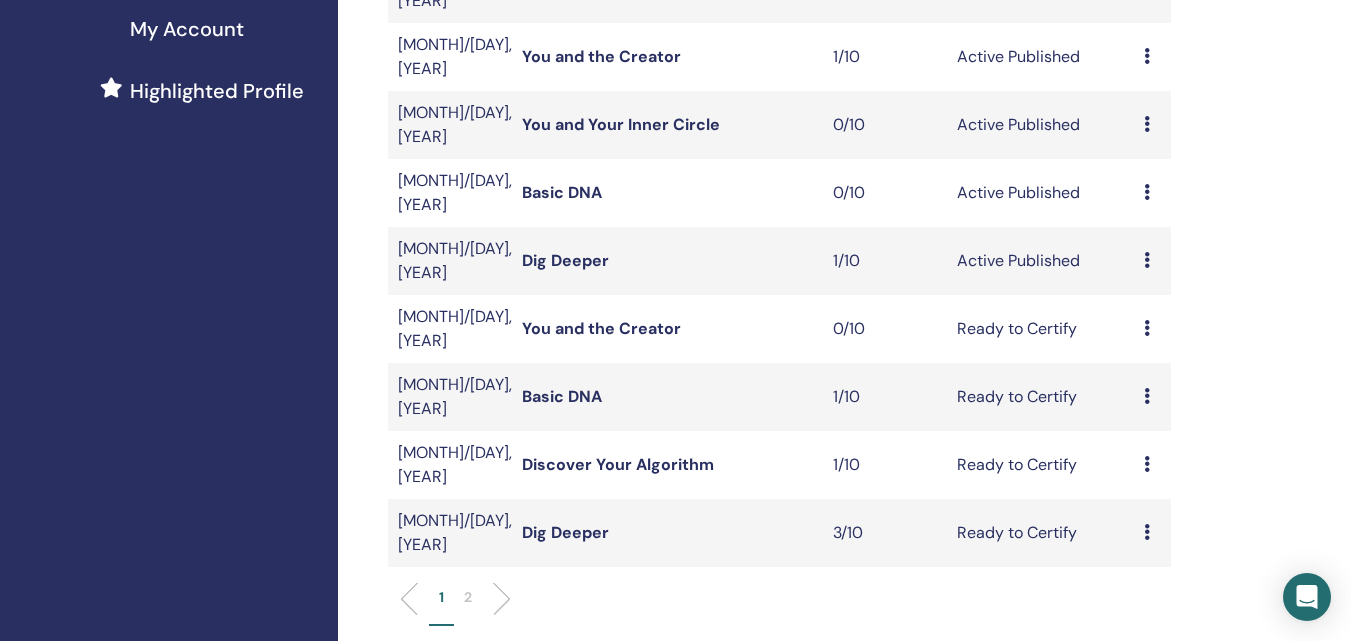 click at bounding box center [1147, 396] 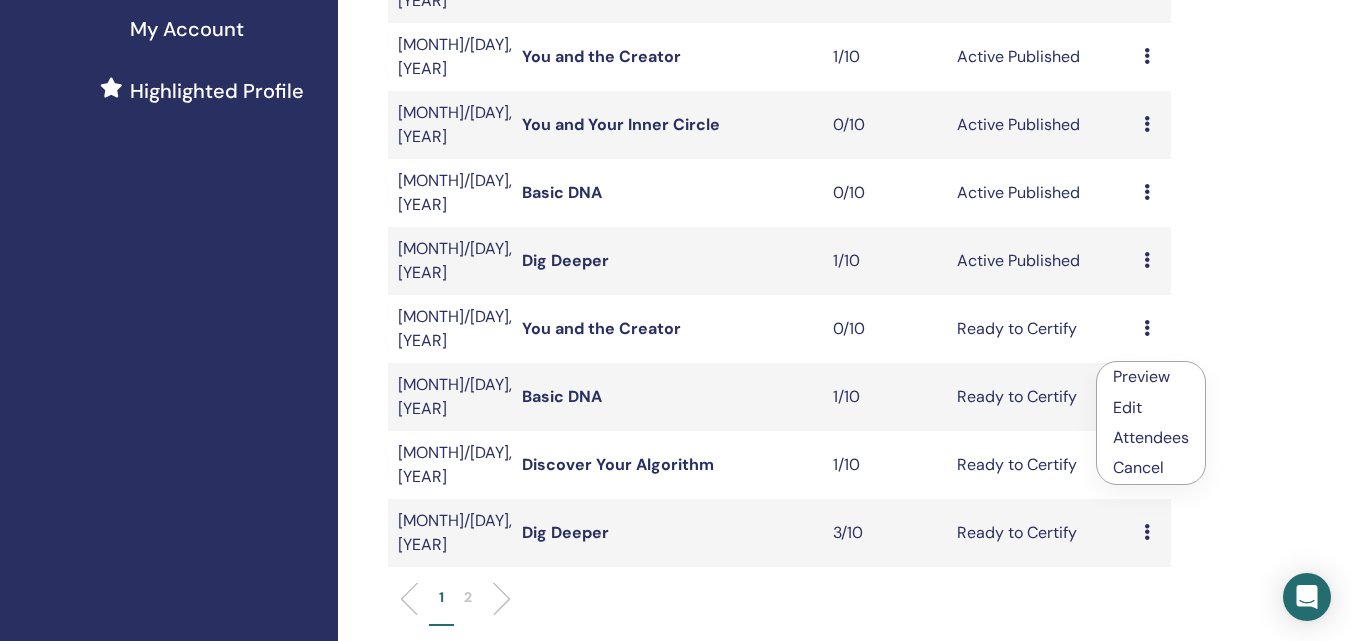 click on "Cancel" at bounding box center (1151, 468) 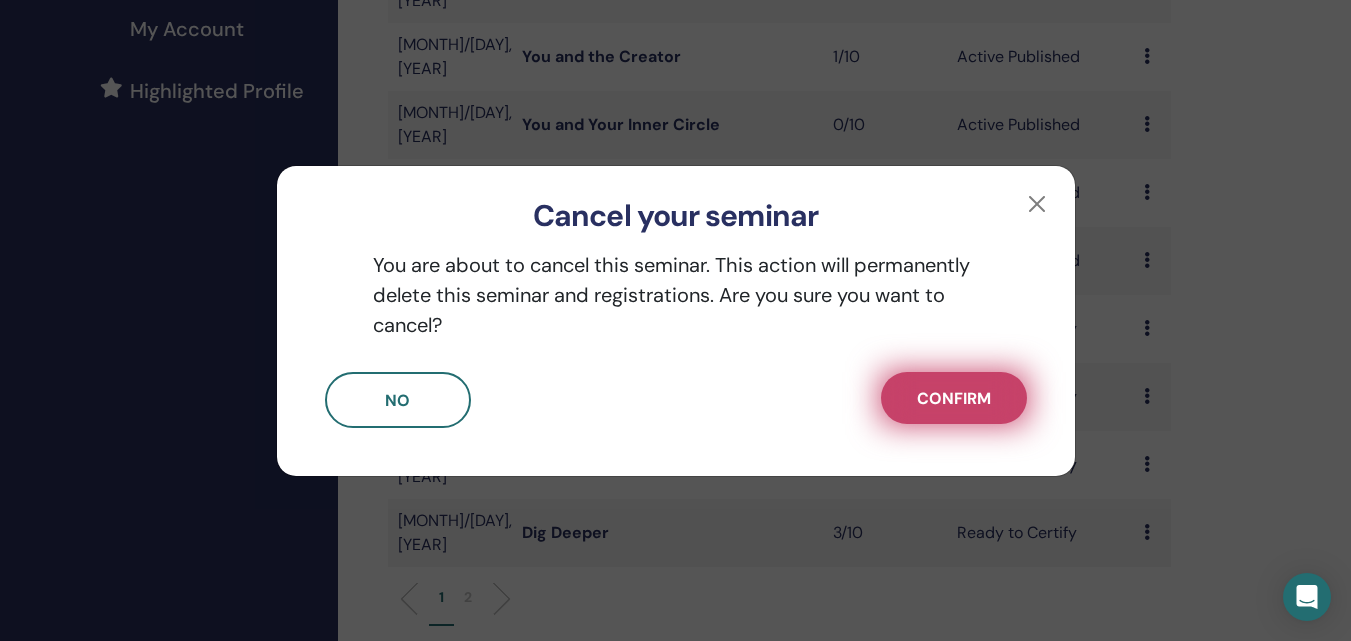 click on "Confirm" at bounding box center (954, 398) 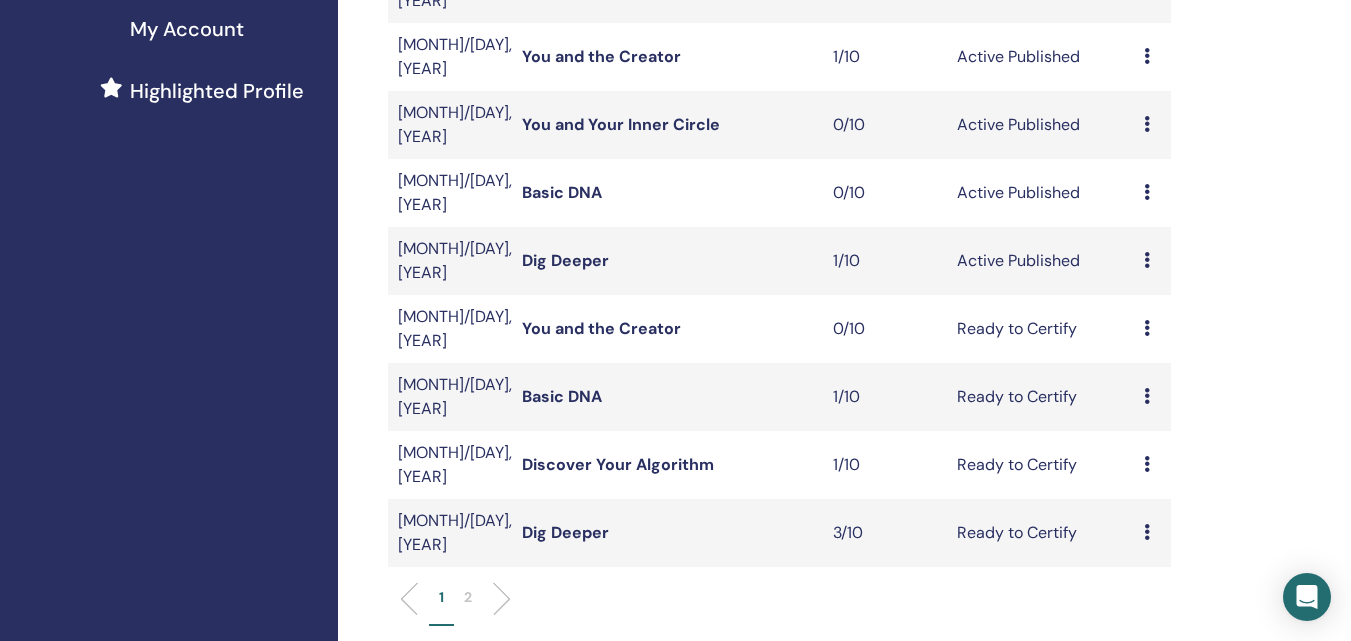 click at bounding box center [1147, 328] 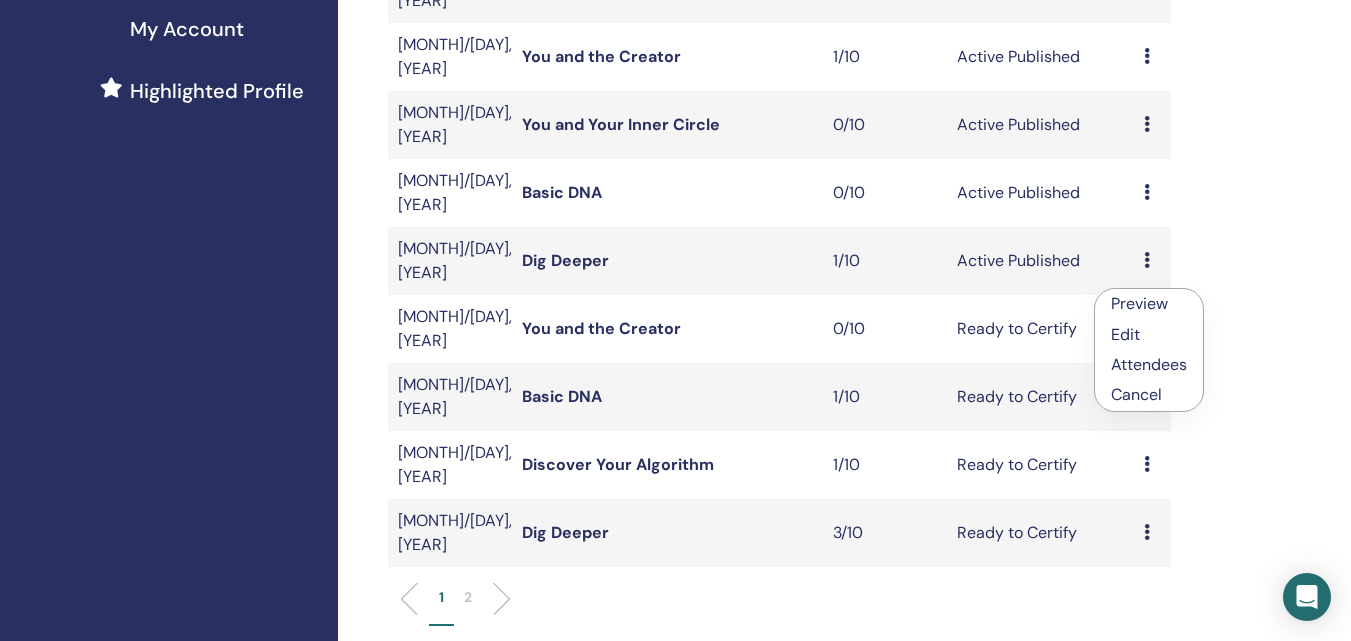 click on "Cancel" at bounding box center (1149, 395) 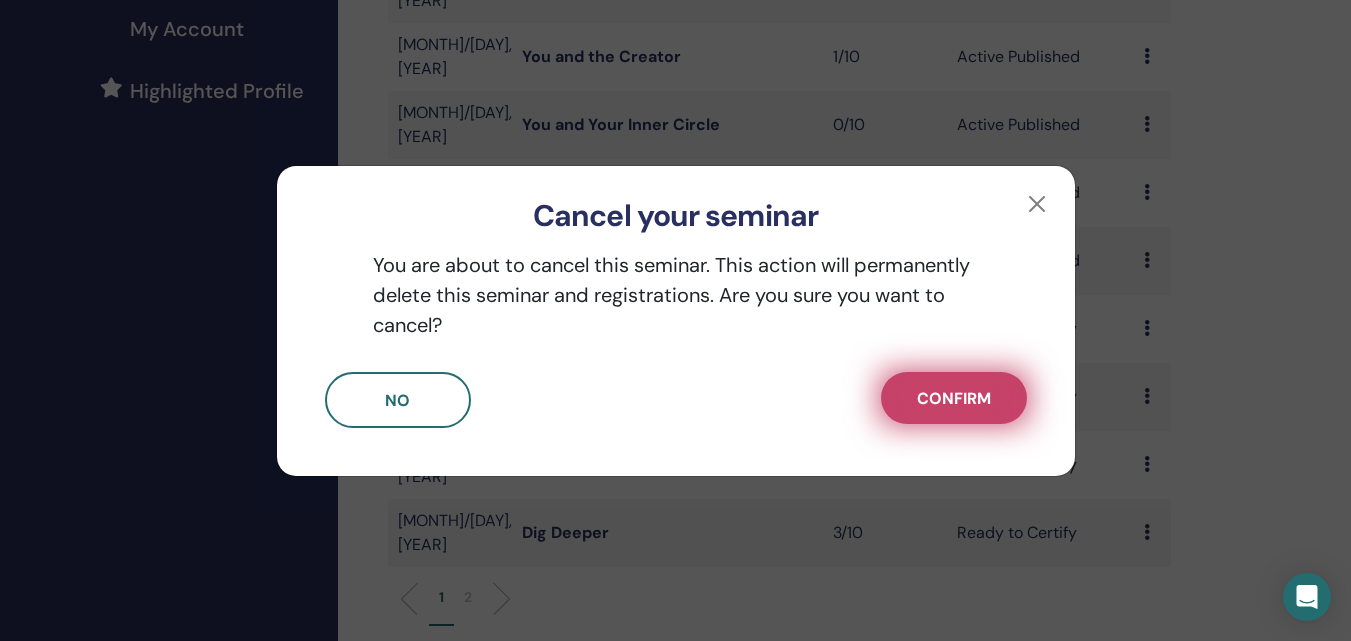 click on "Confirm" at bounding box center [954, 398] 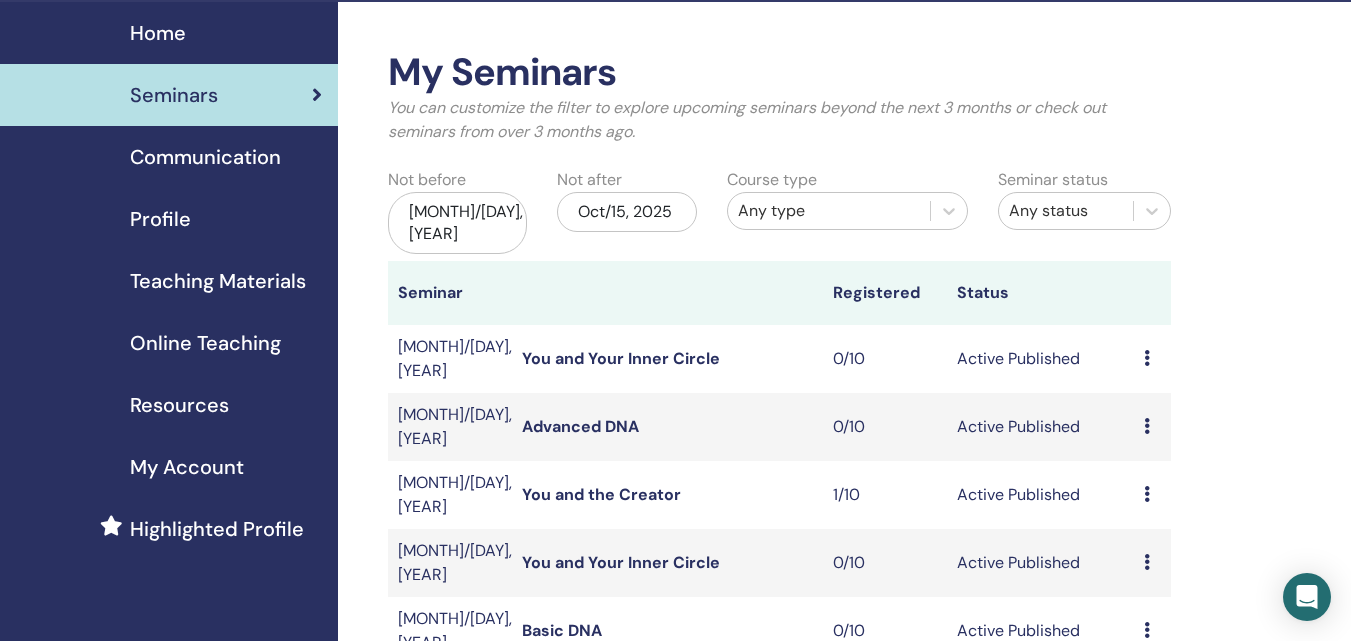 scroll, scrollTop: 0, scrollLeft: 0, axis: both 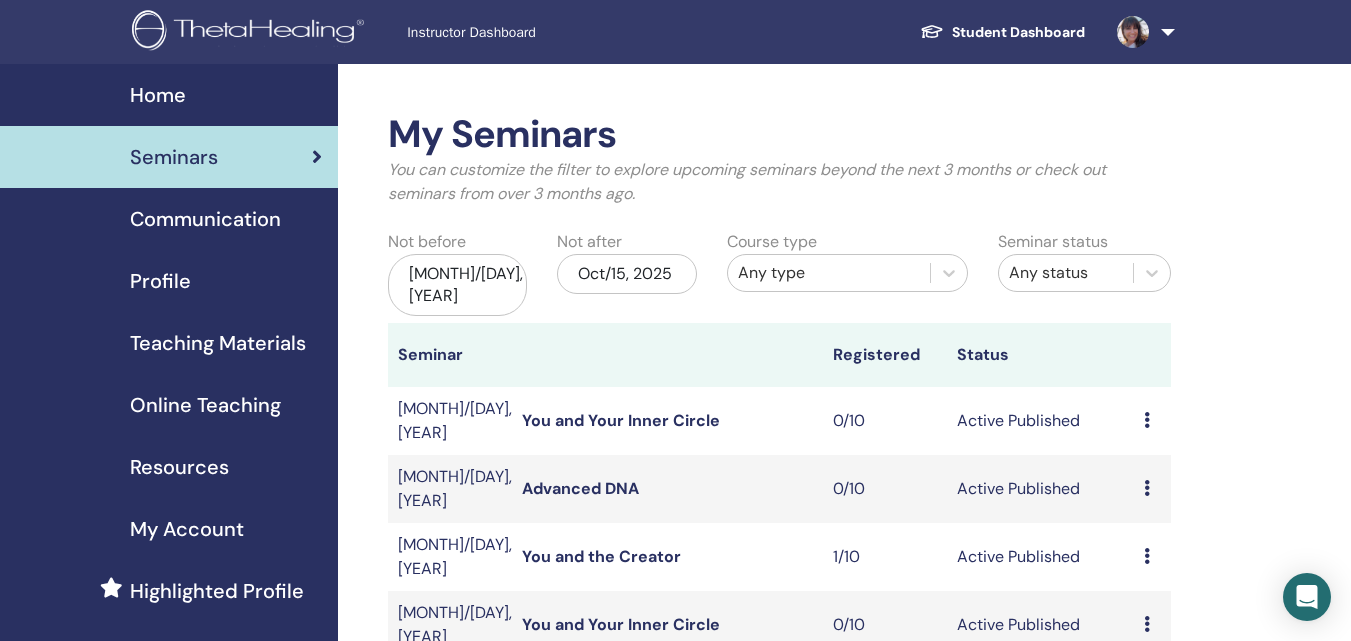 click at bounding box center [1133, 31] 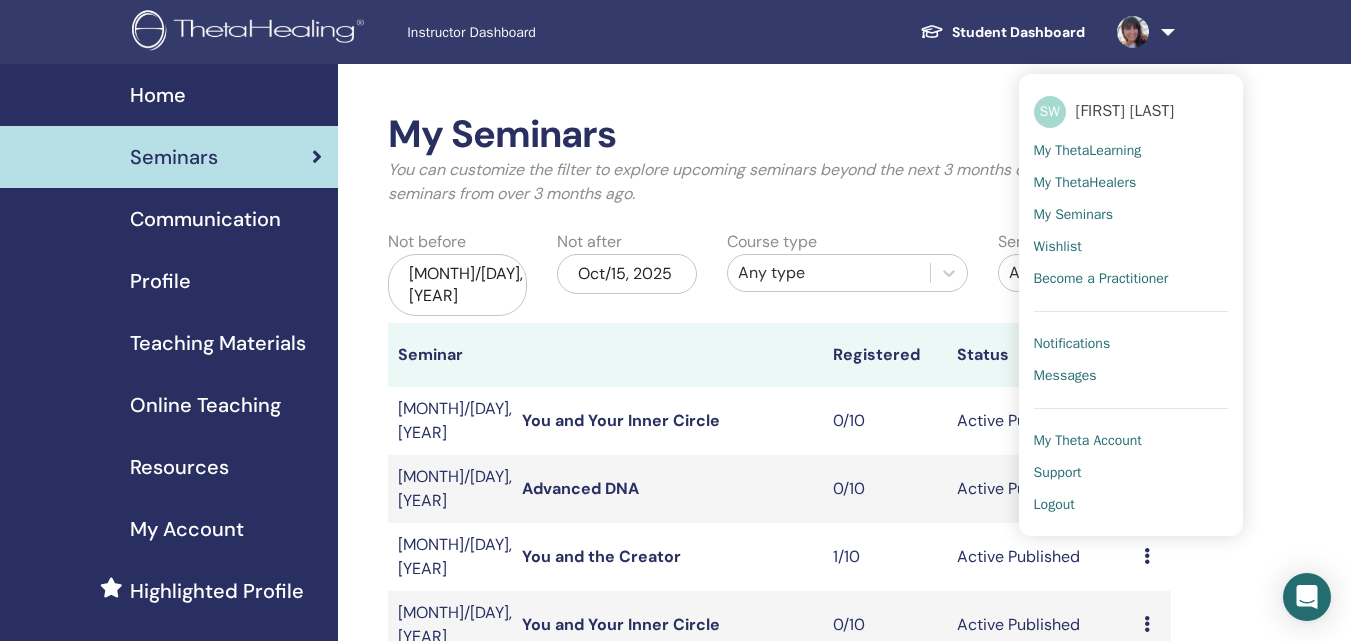 click on "Notifications" at bounding box center (1072, 344) 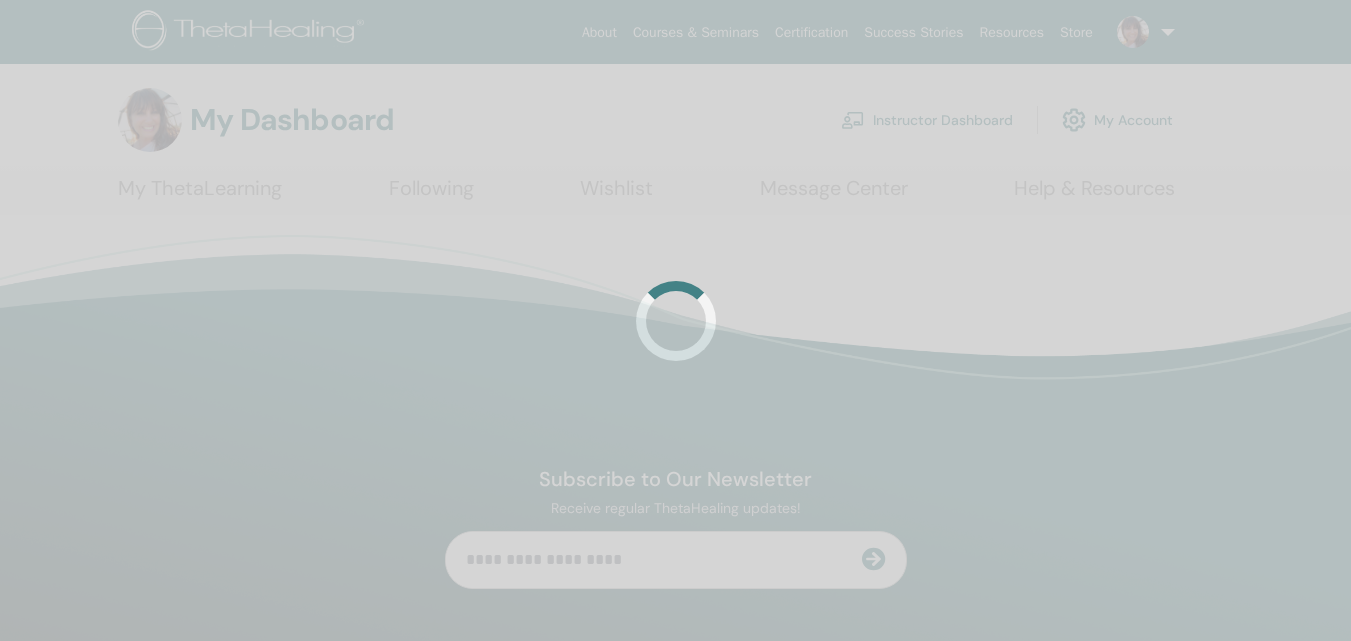 scroll, scrollTop: 0, scrollLeft: 0, axis: both 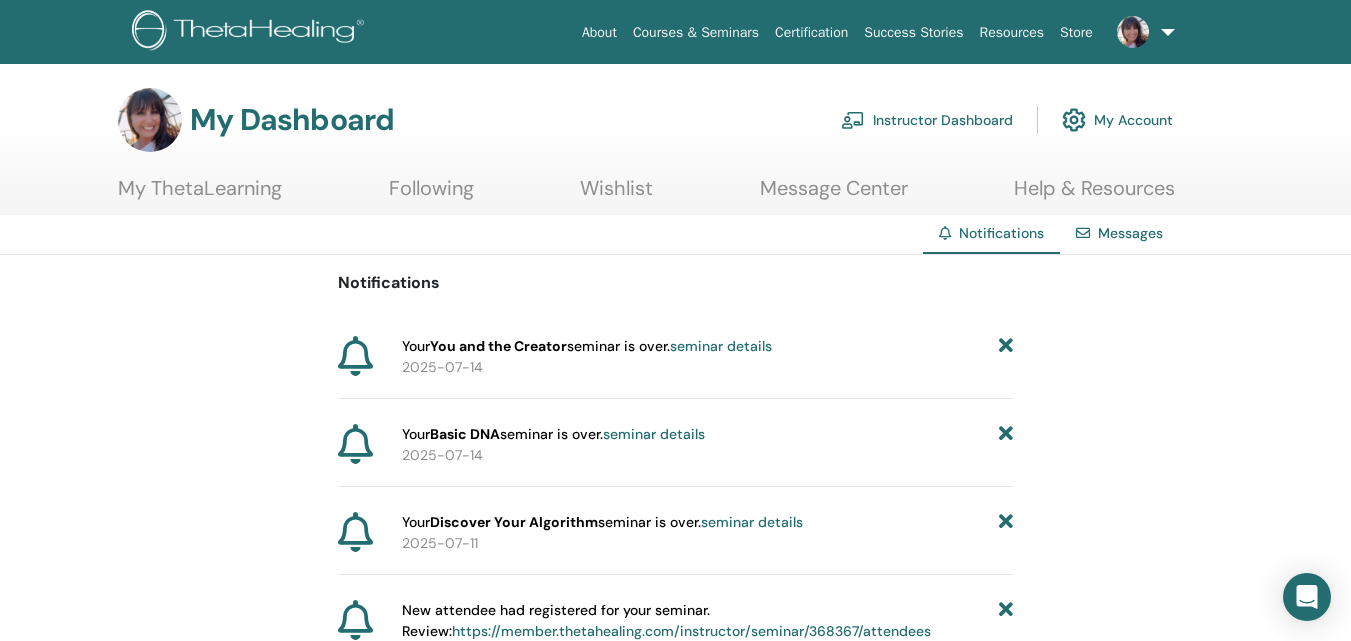 click at bounding box center (1133, 32) 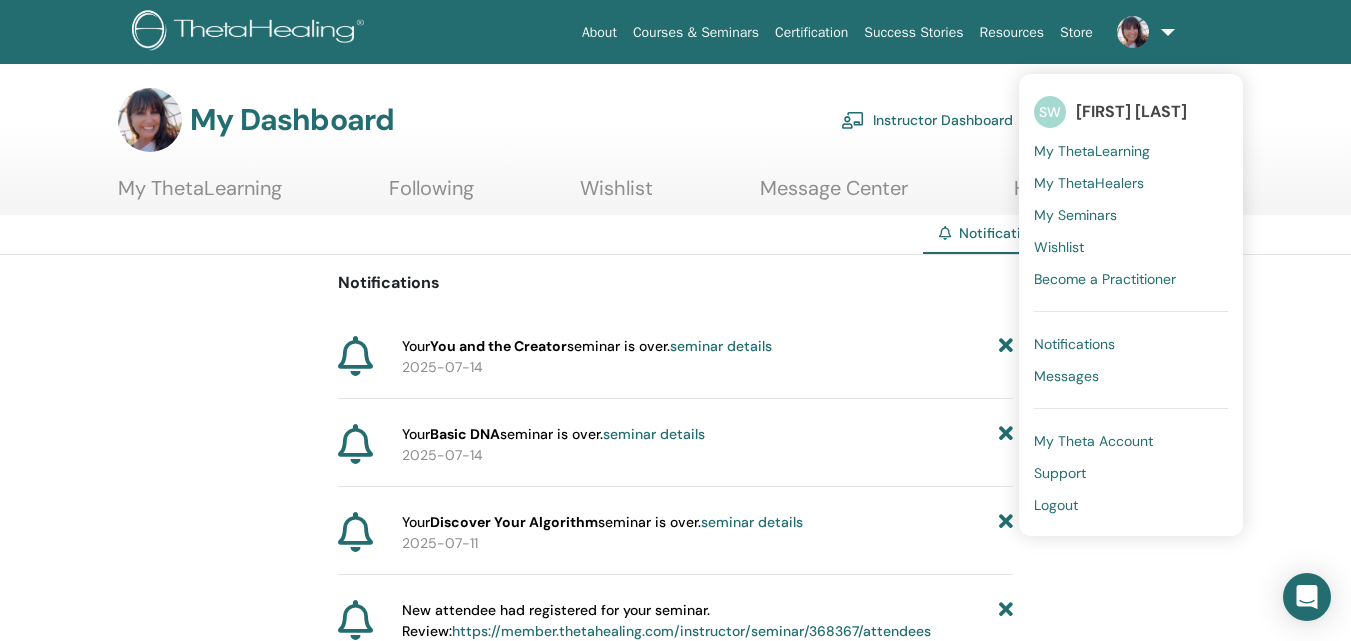 click on "Messages" at bounding box center [1131, 376] 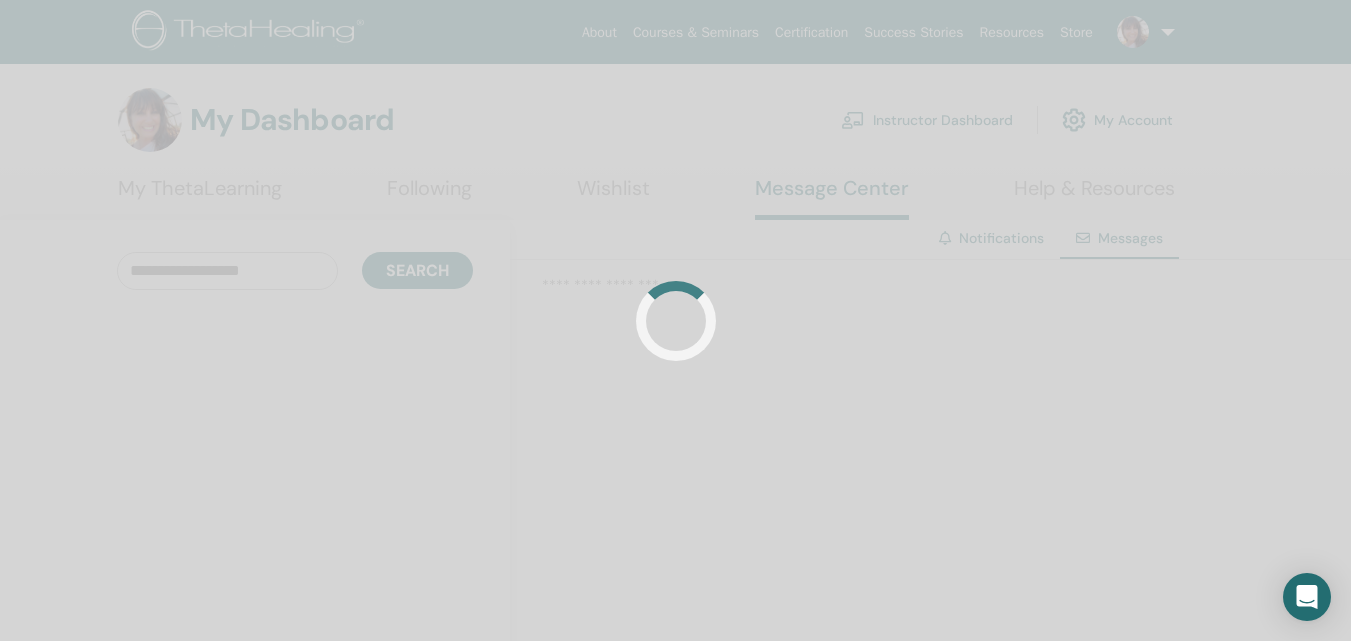 scroll, scrollTop: 0, scrollLeft: 0, axis: both 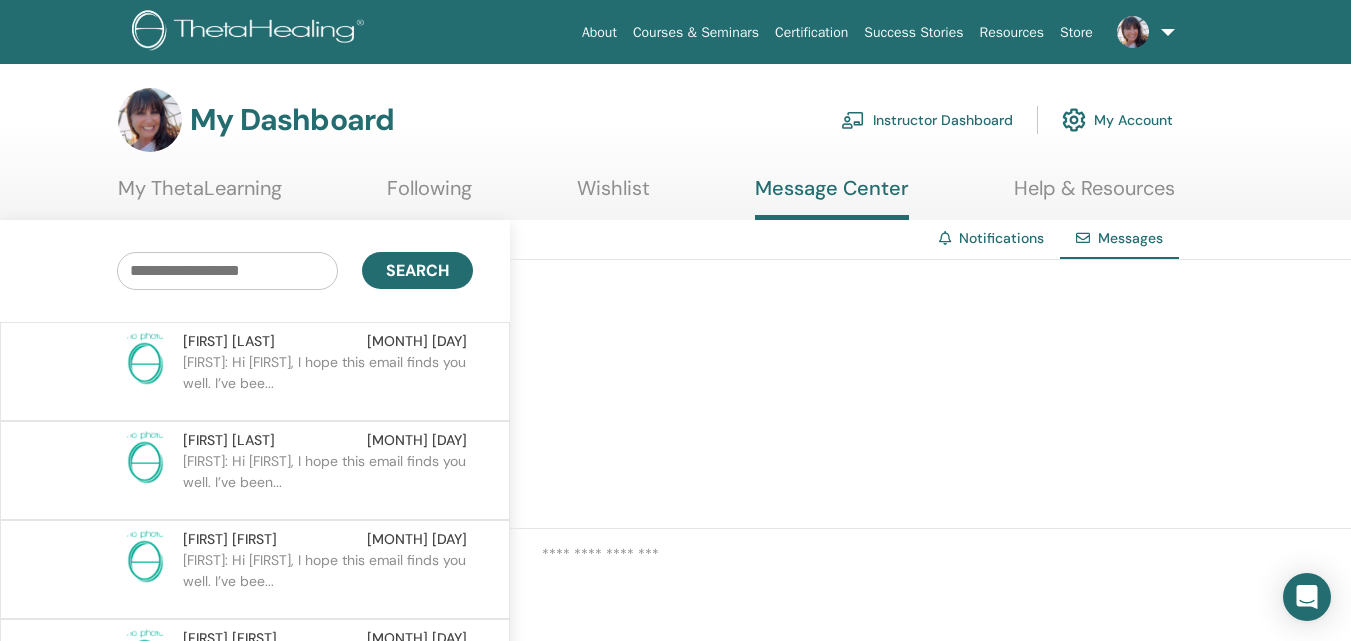 click on "My ThetaLearning" at bounding box center (200, 195) 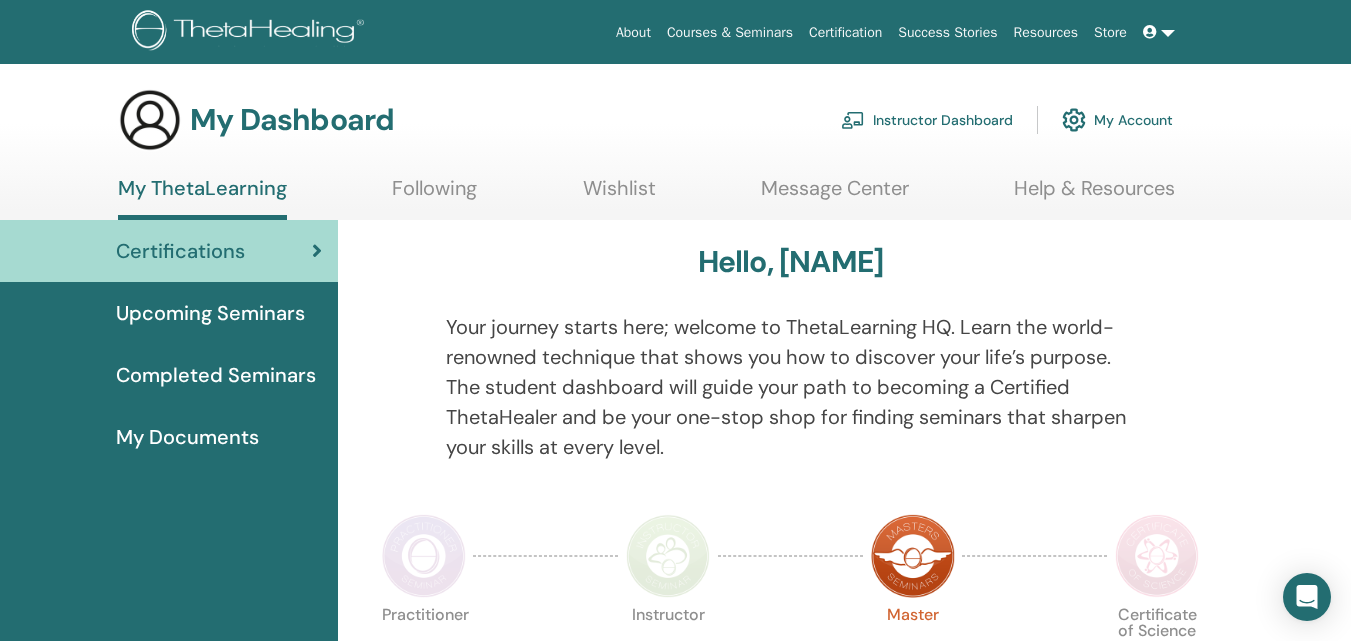 scroll, scrollTop: 0, scrollLeft: 0, axis: both 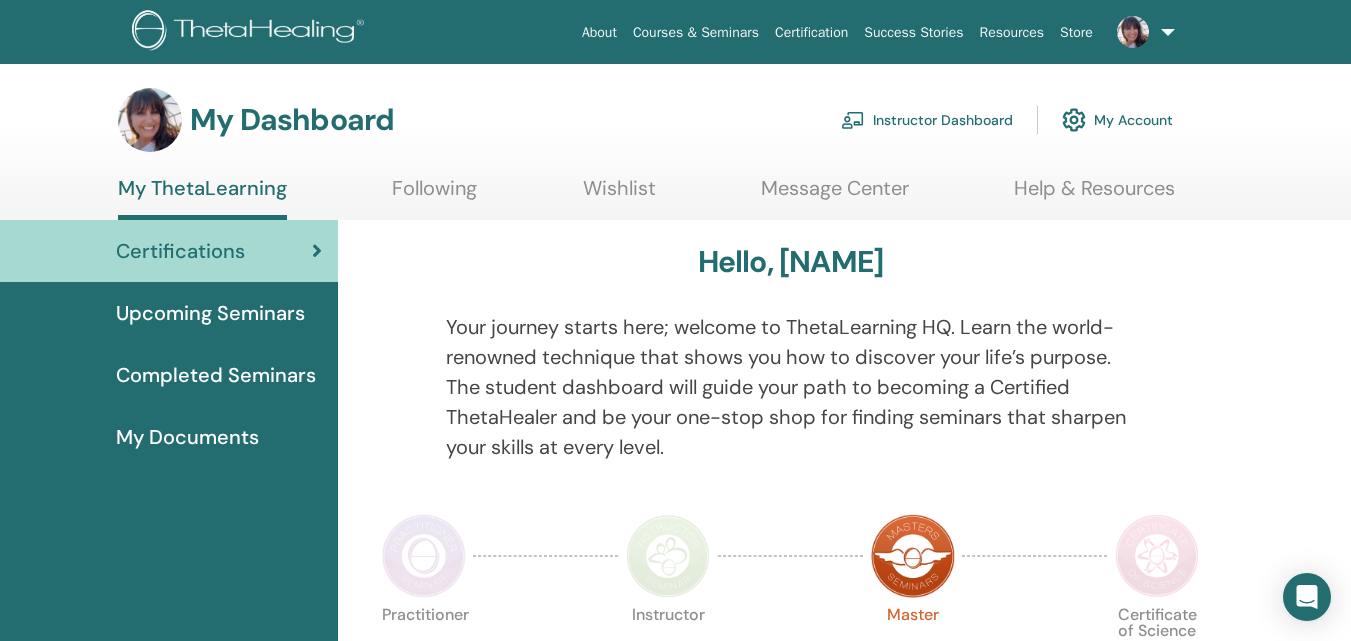 click on "Upcoming Seminars" at bounding box center (210, 313) 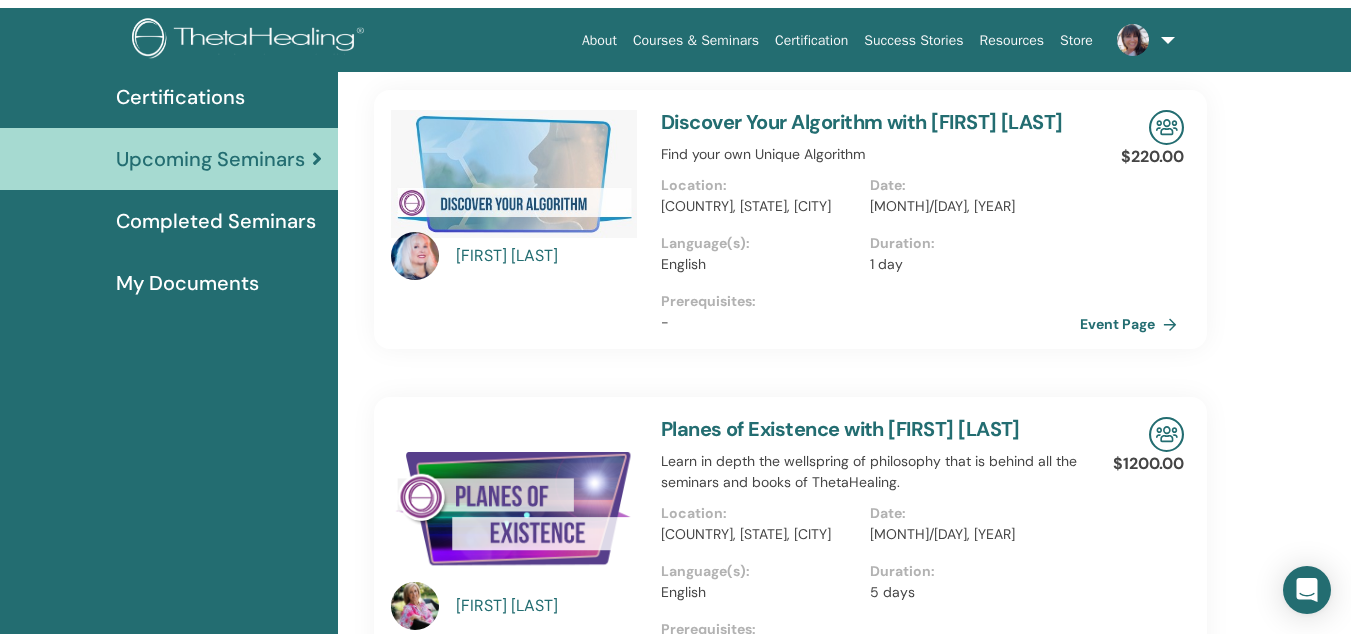 scroll, scrollTop: 0, scrollLeft: 0, axis: both 